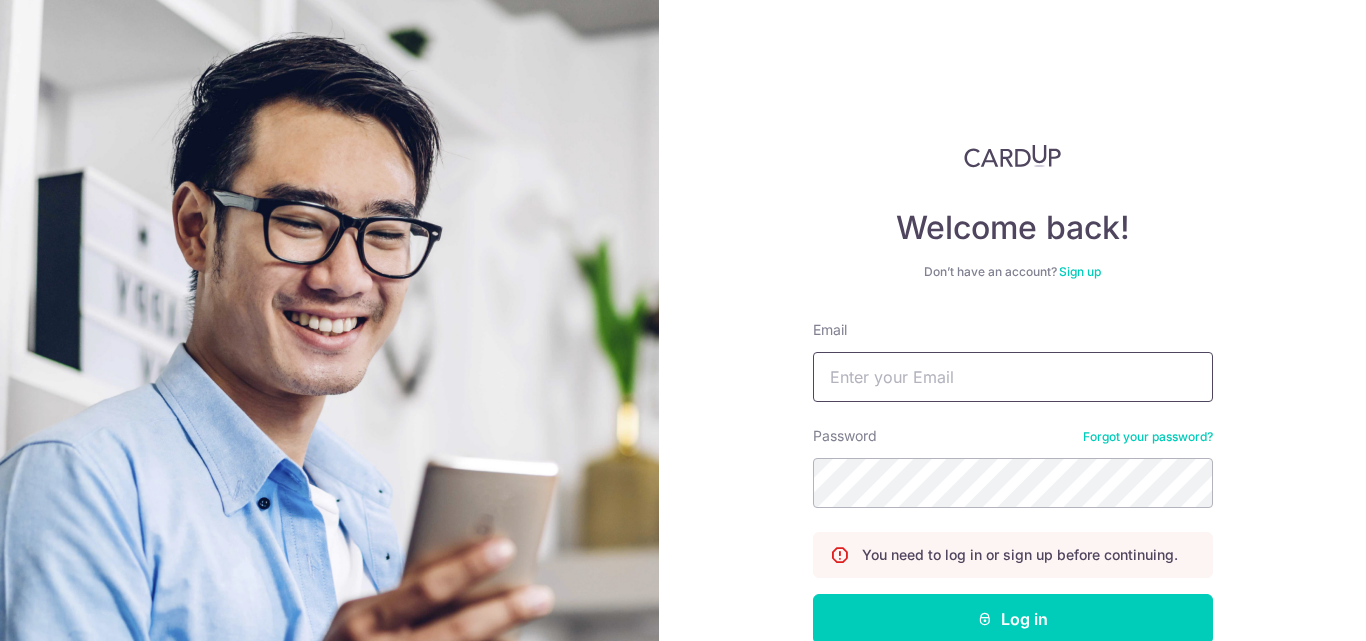scroll, scrollTop: 0, scrollLeft: 0, axis: both 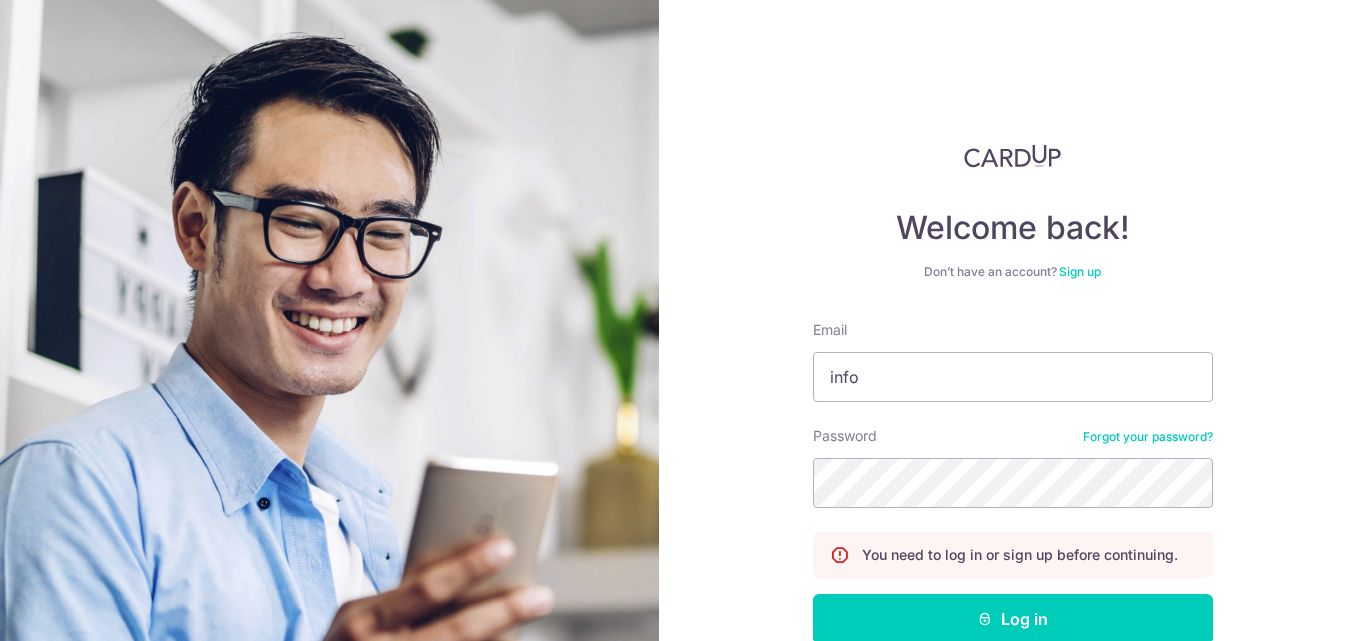 type on "info" 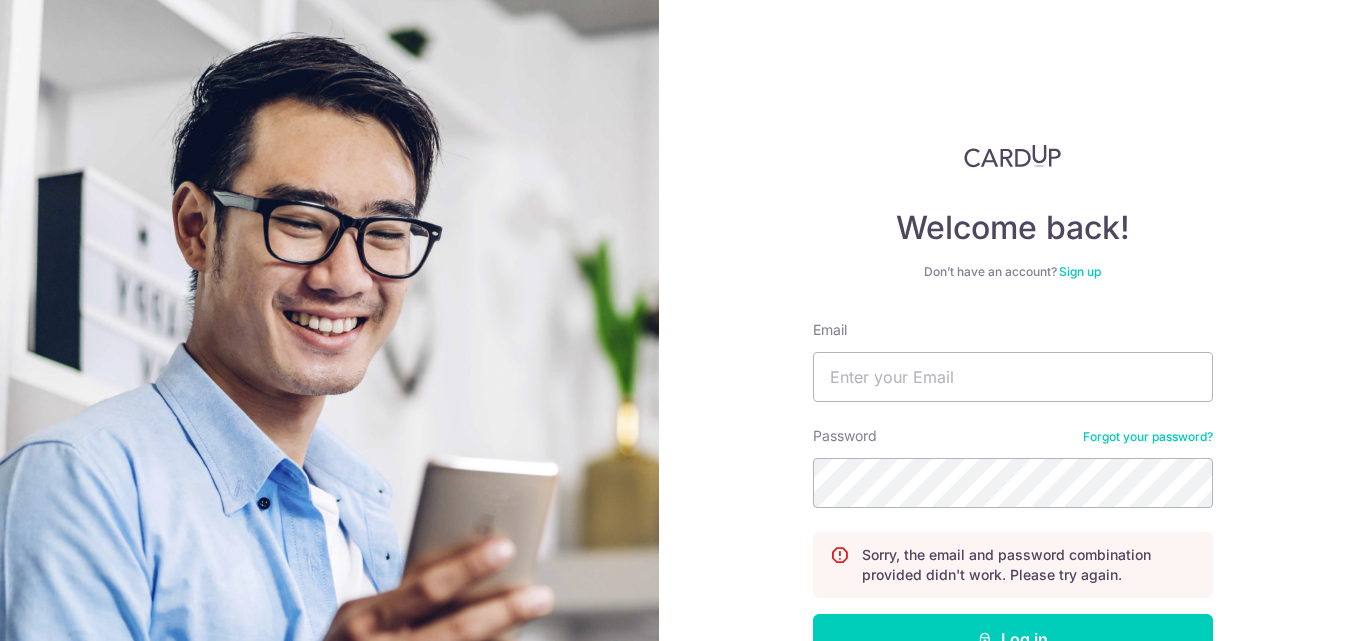 scroll, scrollTop: 0, scrollLeft: 0, axis: both 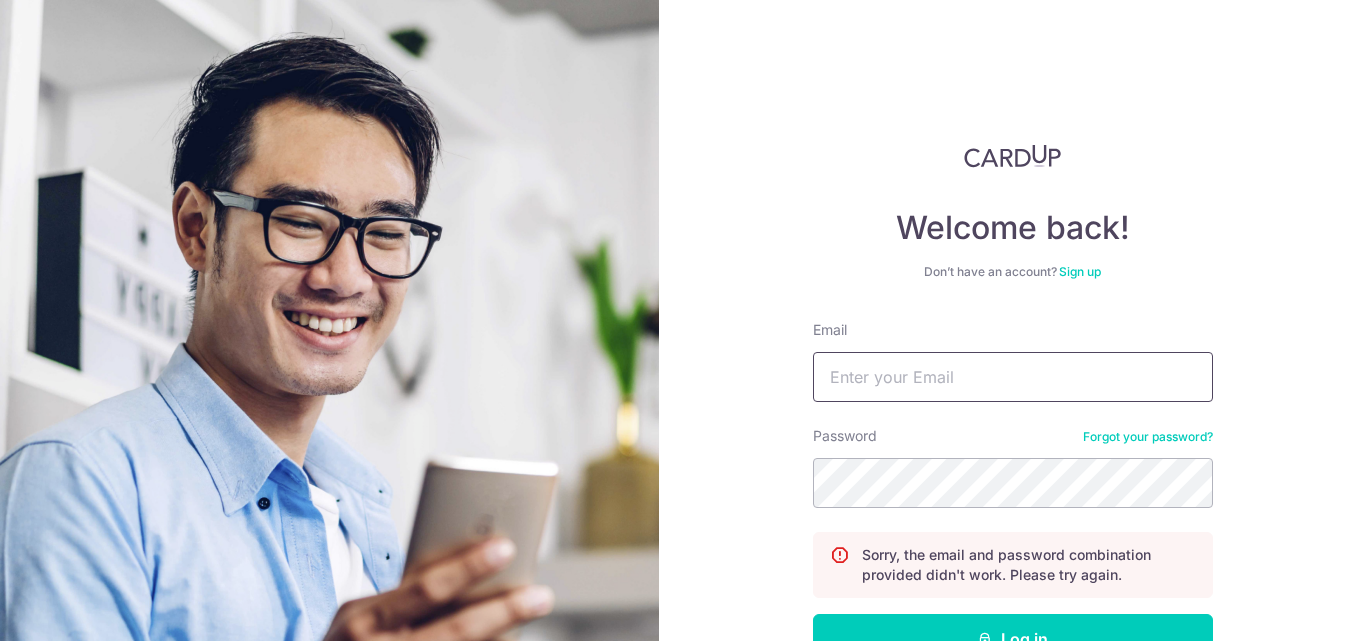 click on "Email" at bounding box center (1013, 377) 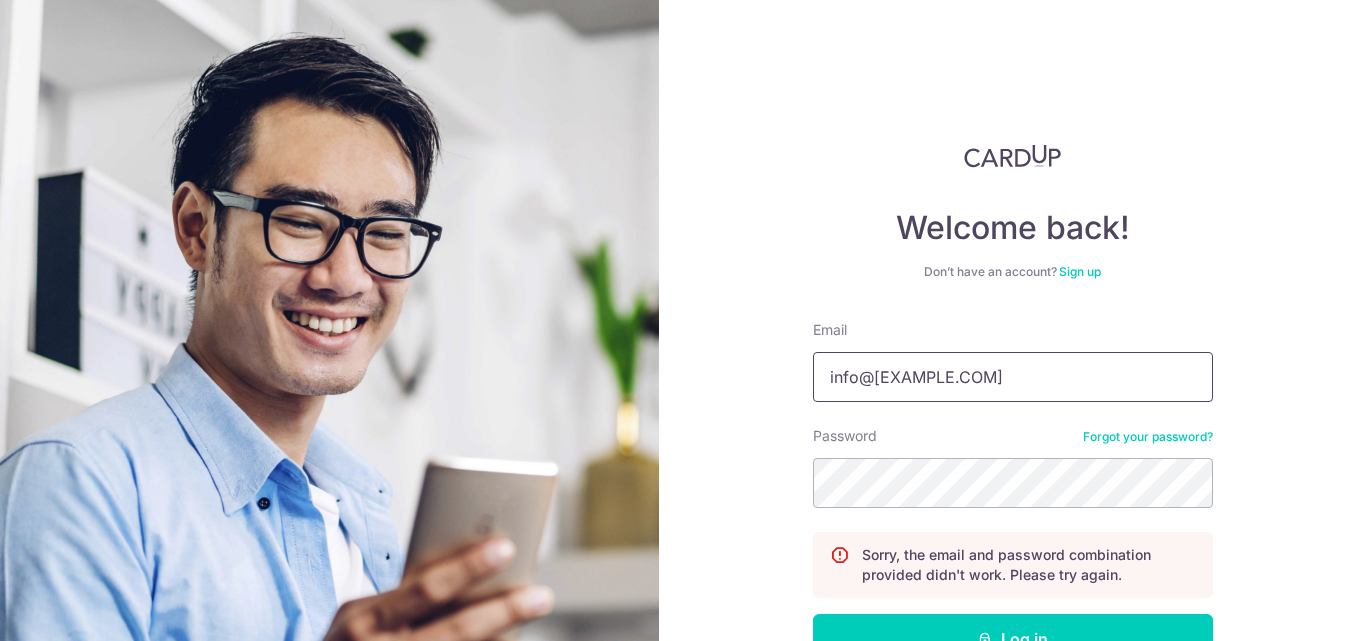 type on "info@[EXAMPLE.COM]" 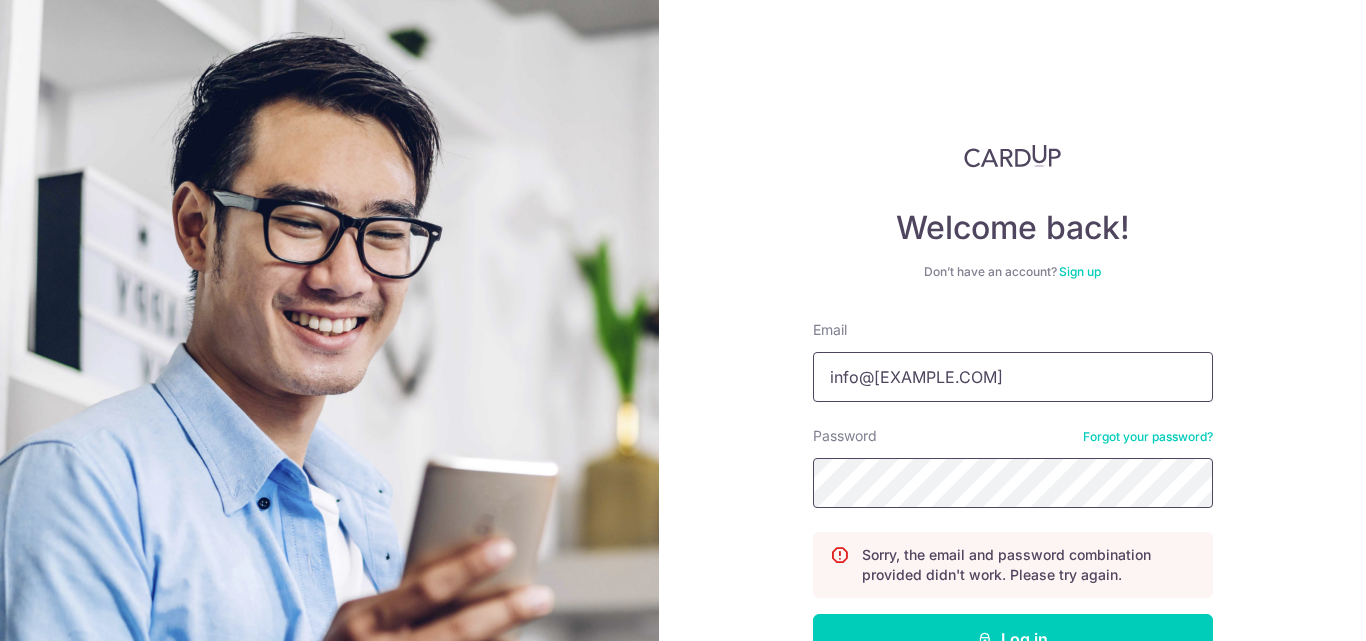 click on "Log in" at bounding box center [1013, 639] 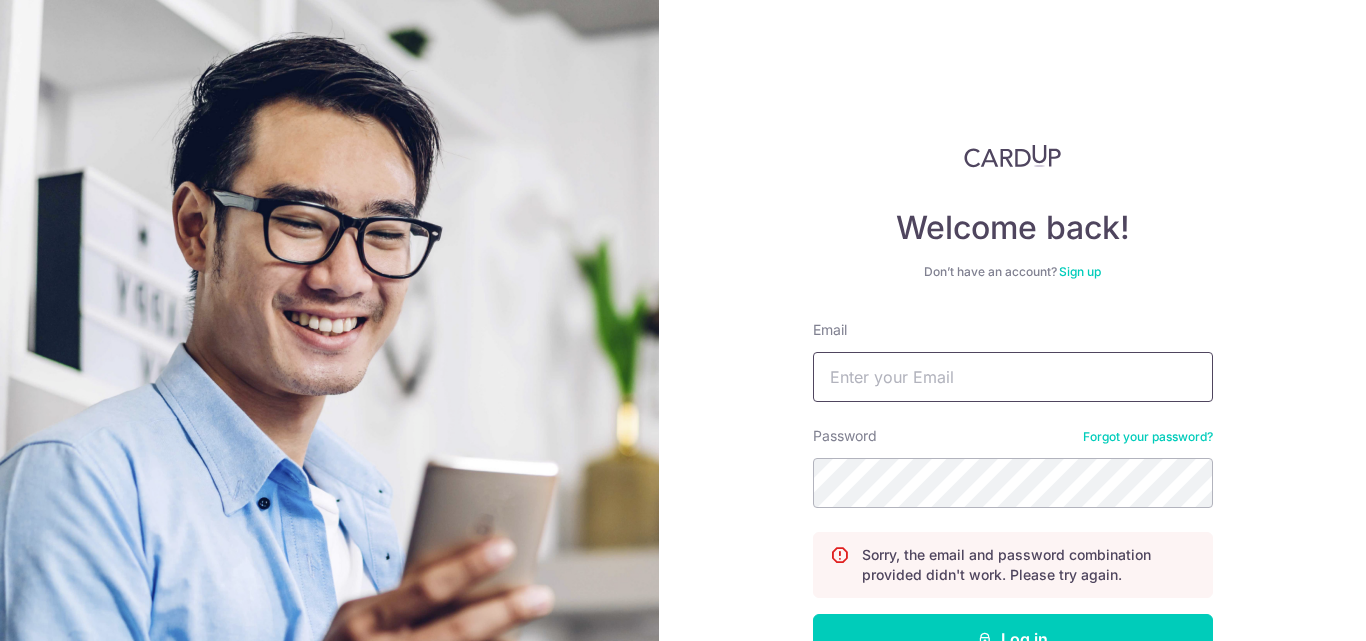 scroll, scrollTop: 0, scrollLeft: 0, axis: both 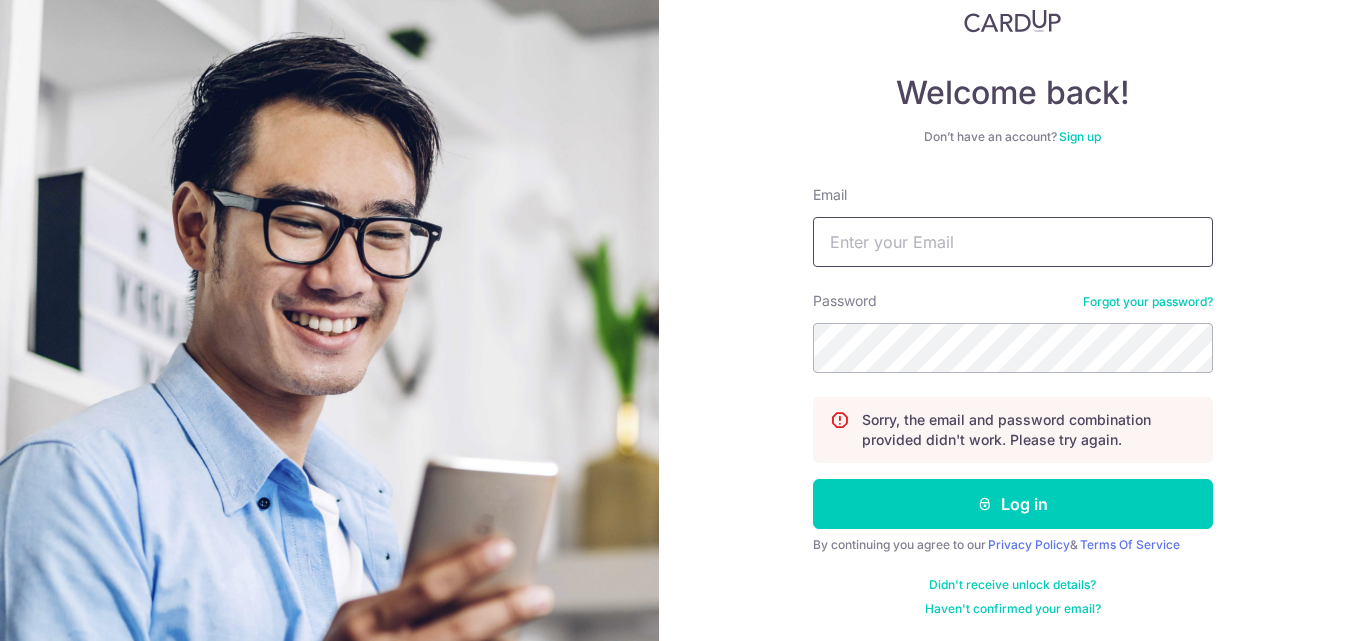 drag, startPoint x: 1035, startPoint y: 244, endPoint x: 1043, endPoint y: 234, distance: 12.806249 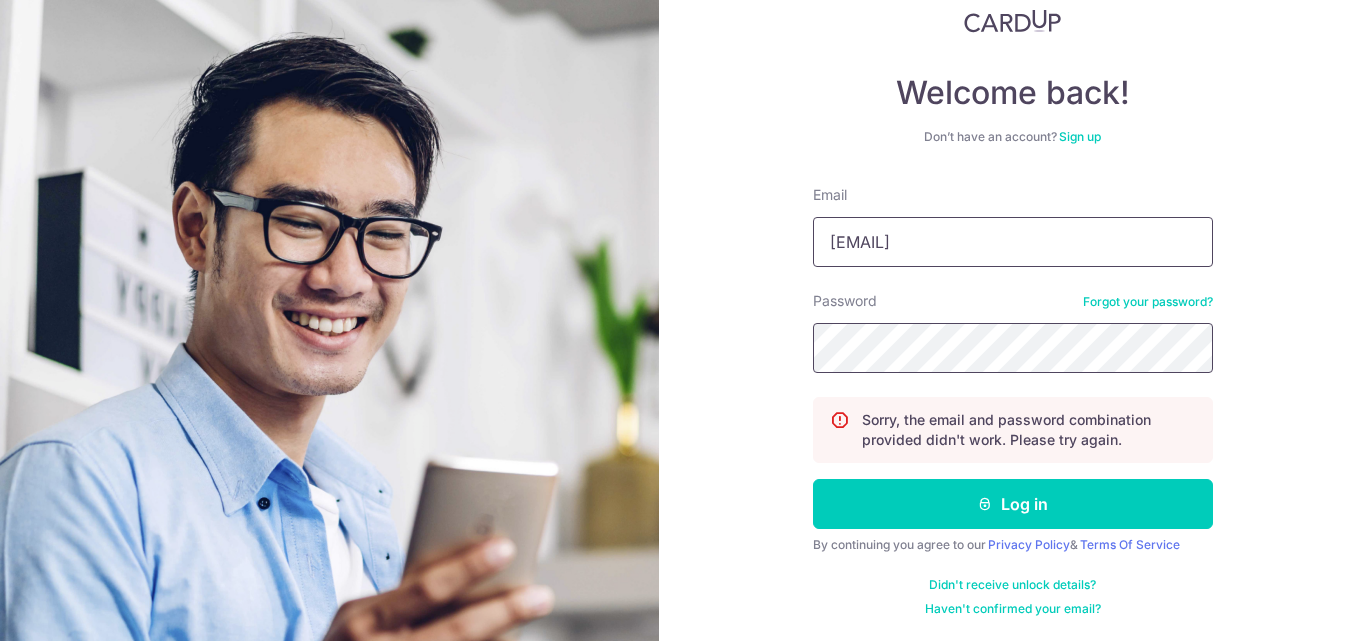 click on "Log in" at bounding box center [1013, 504] 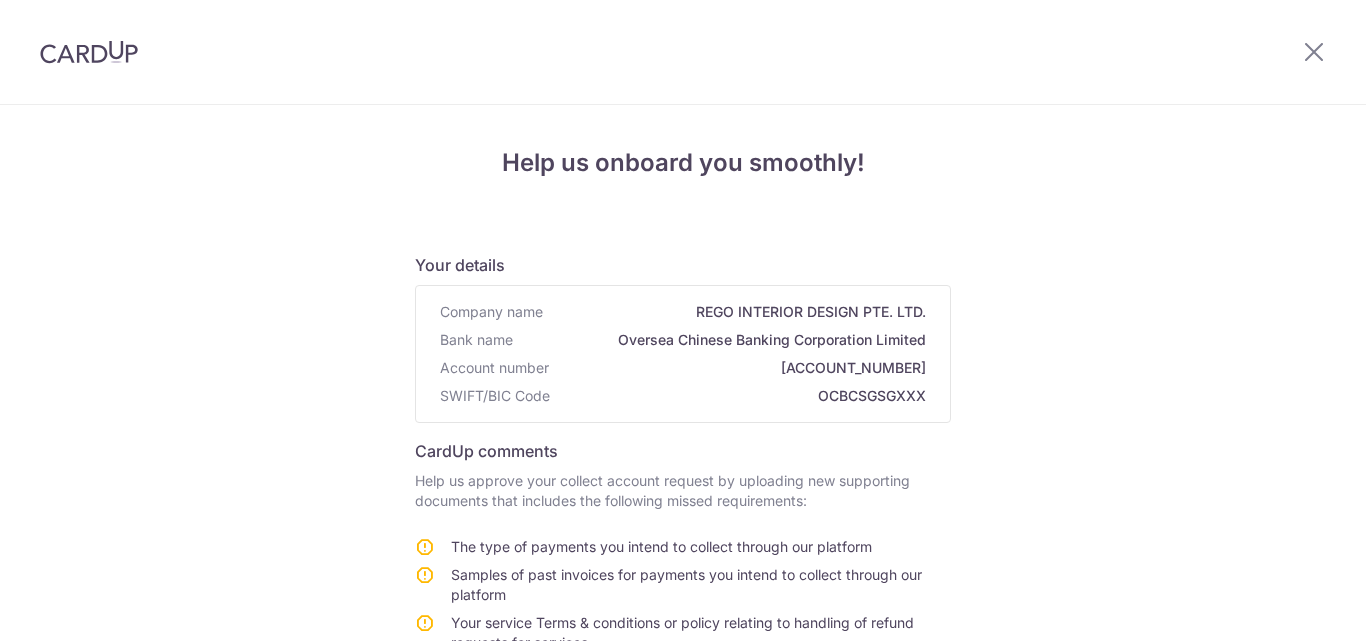 scroll, scrollTop: 0, scrollLeft: 0, axis: both 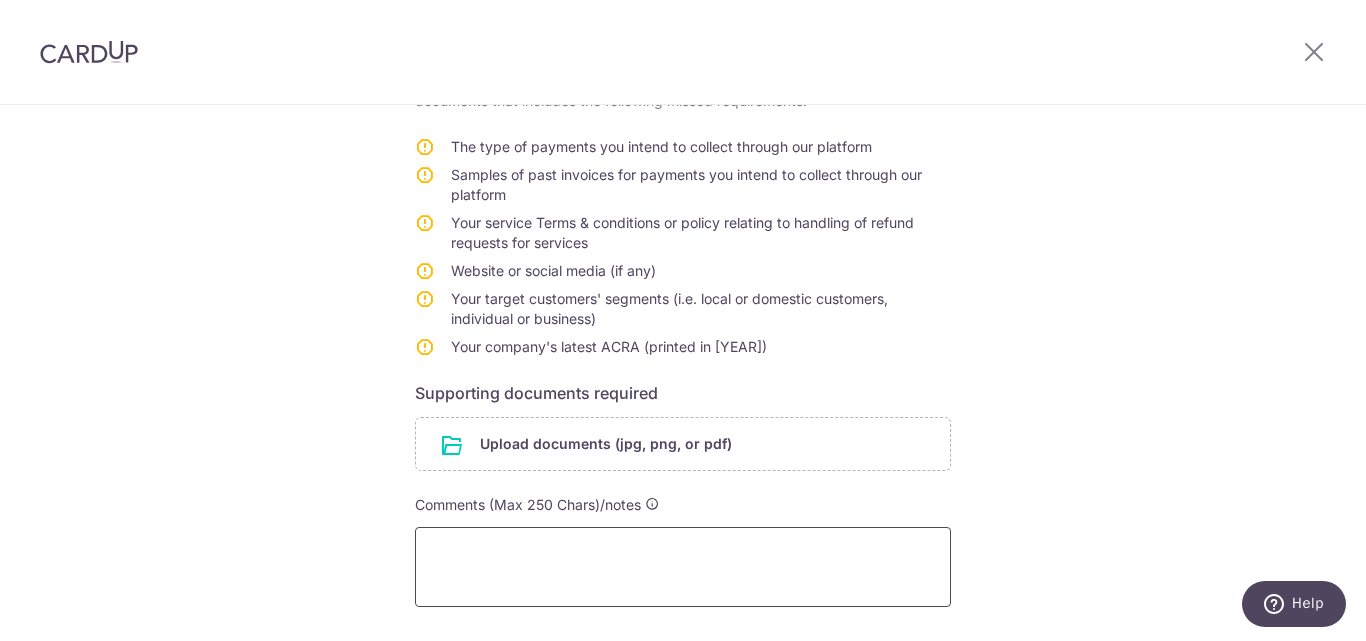click at bounding box center [683, 567] 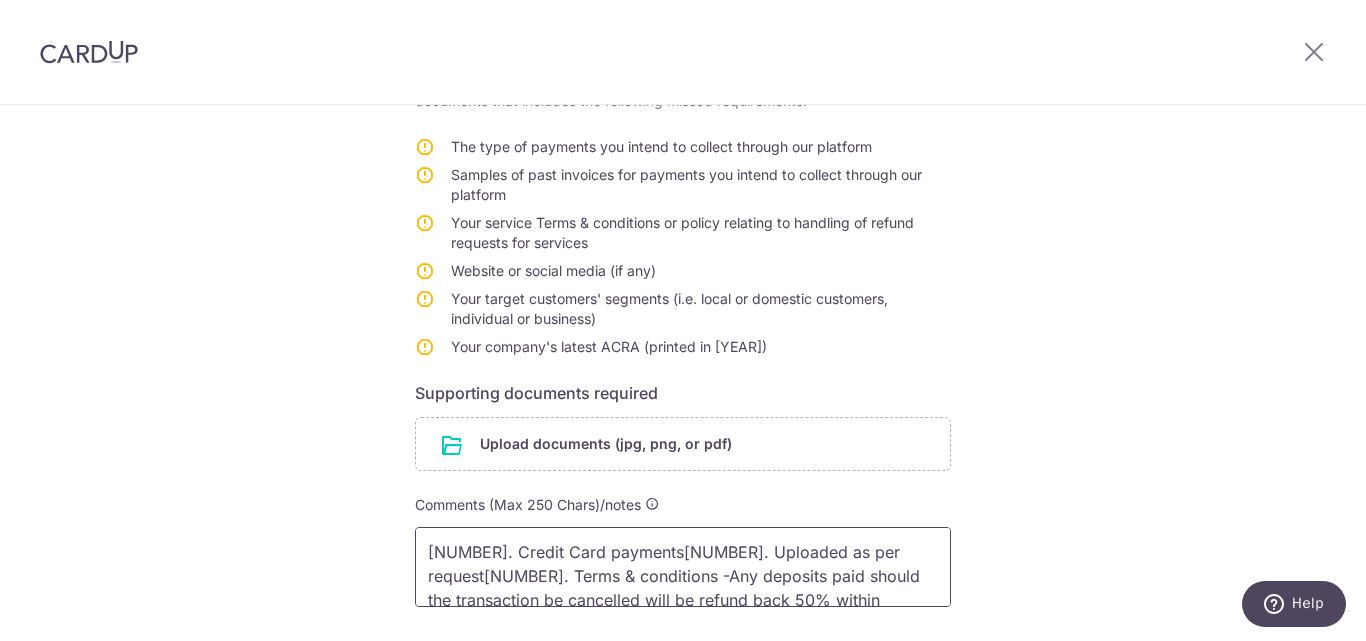 scroll, scrollTop: 52, scrollLeft: 0, axis: vertical 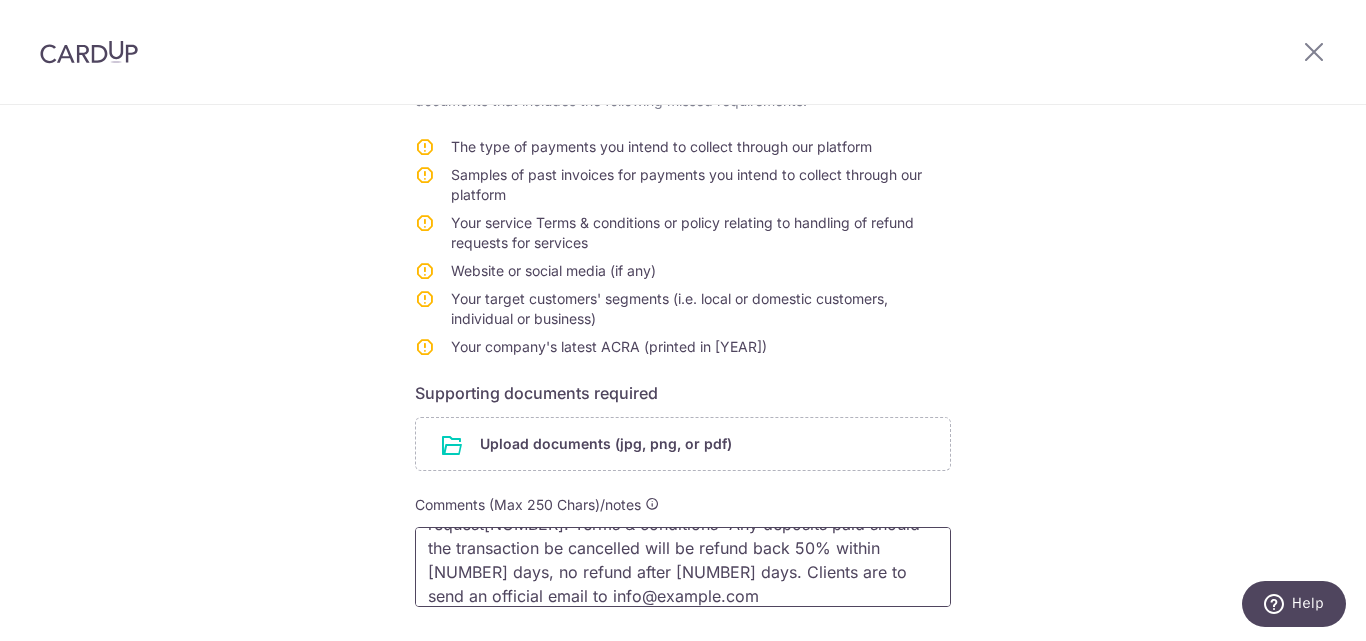 type on "[NUMBER]. Credit Card payments[NUMBER]. Uploaded as per request[NUMBER]. Terms & conditions -Any deposits paid should the transaction be cancelled will be refund back 50% within [NUMBER] days, no refund after [NUMBER] days. Clients are to send an official email to info@example.com" 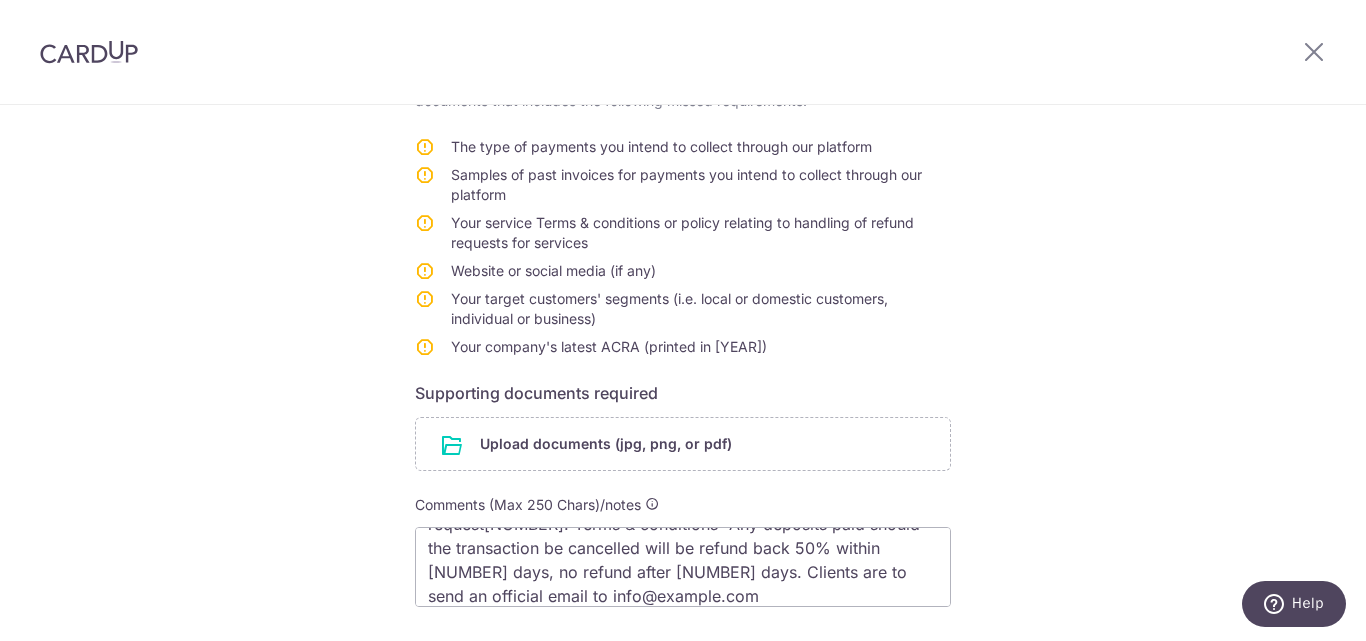 click on "Help us onboard you smoothly!
Your details
Company name
REGO INTERIOR DESIGN PTE. LTD.
Bank name
Oversea Chinese Banking Corporation Limited
Account number
[ACCOUNT_NUMBER]
SWIFT/BIC Code
OCBCSGSGXXX
CardUp comments
Help us approve your collect account request by uploading new supporting documents that includes the following missed requirements:
The type of payments you intend to collect through our platform
Samples of past invoices for payments you intend to collect through our platform
Your service Terms & conditions or policy relating to handling of refund requests for services" at bounding box center (683, 248) 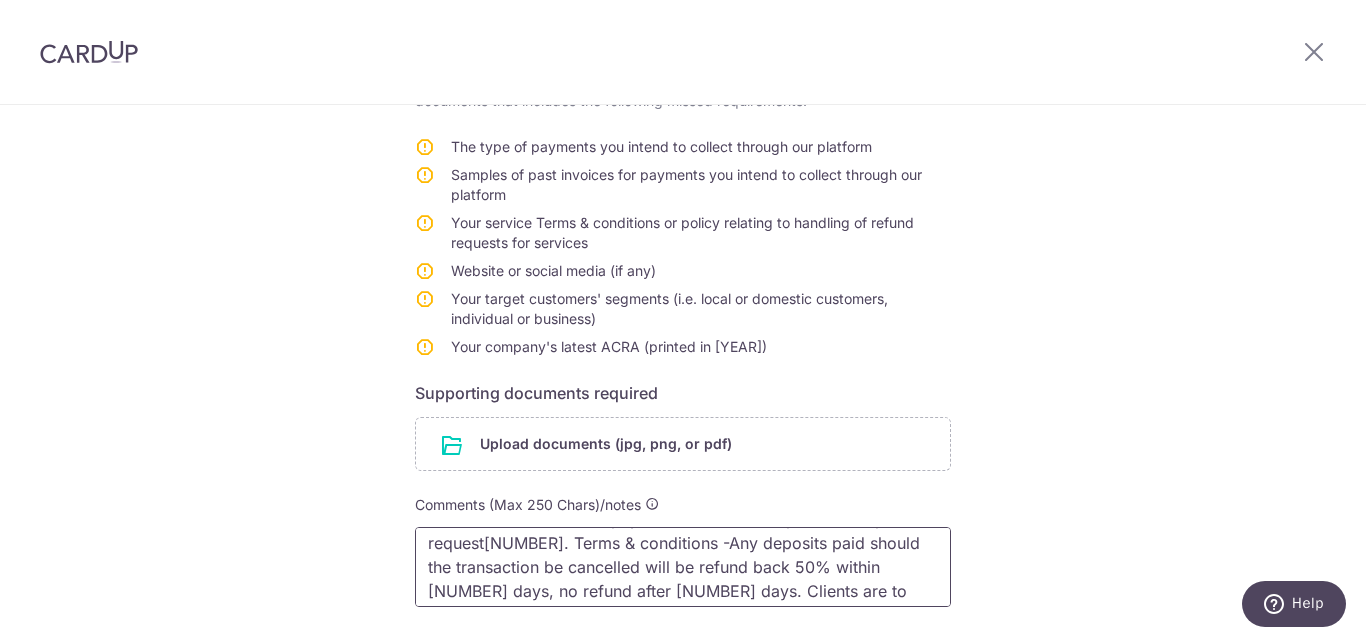 scroll, scrollTop: 0, scrollLeft: 0, axis: both 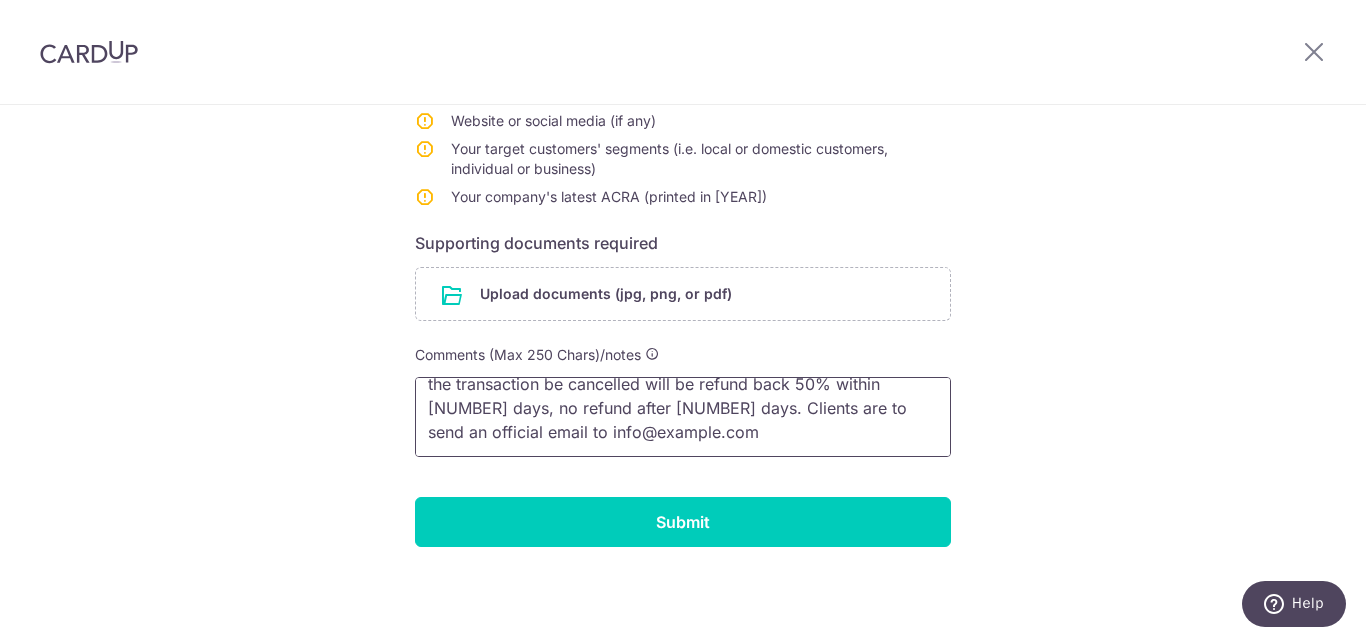 click on "[NUMBER]. Credit Card payments[NUMBER]. Uploaded as per request[NUMBER]. Terms & conditions -Any deposits paid should the transaction be cancelled will be refund back 50% within [NUMBER] days, no refund after [NUMBER] days. Clients are to send an official email to info@example.com" at bounding box center (683, 417) 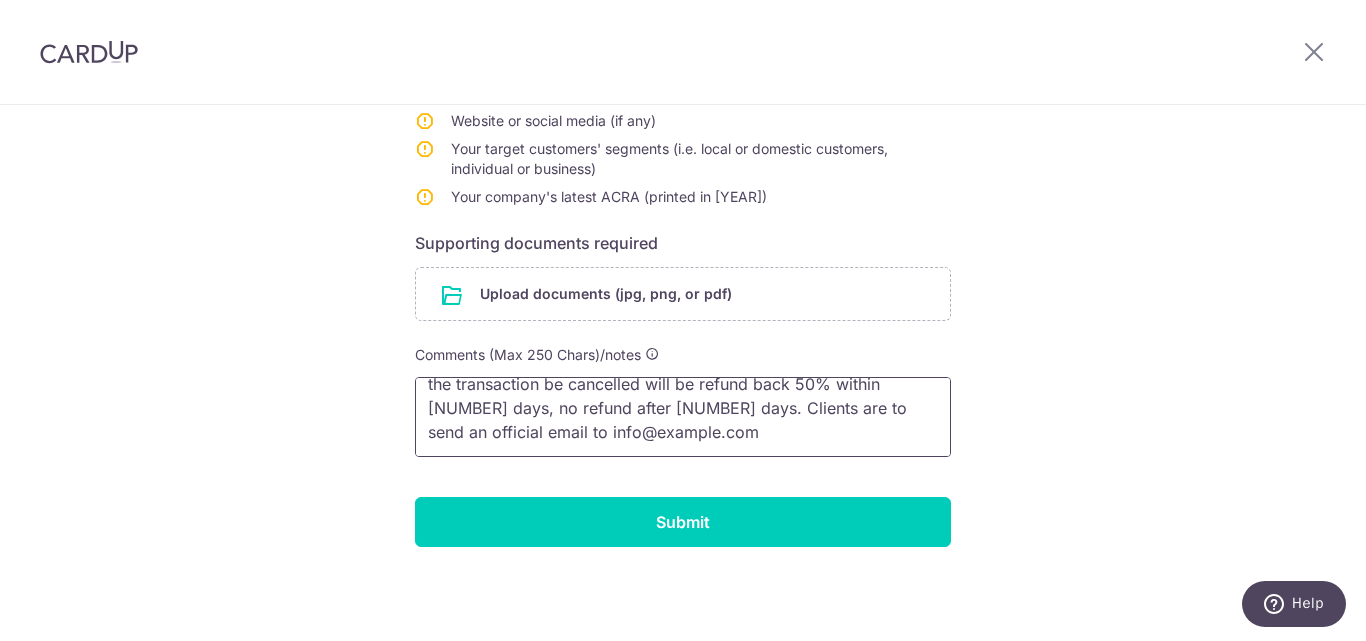 scroll, scrollTop: 0, scrollLeft: 0, axis: both 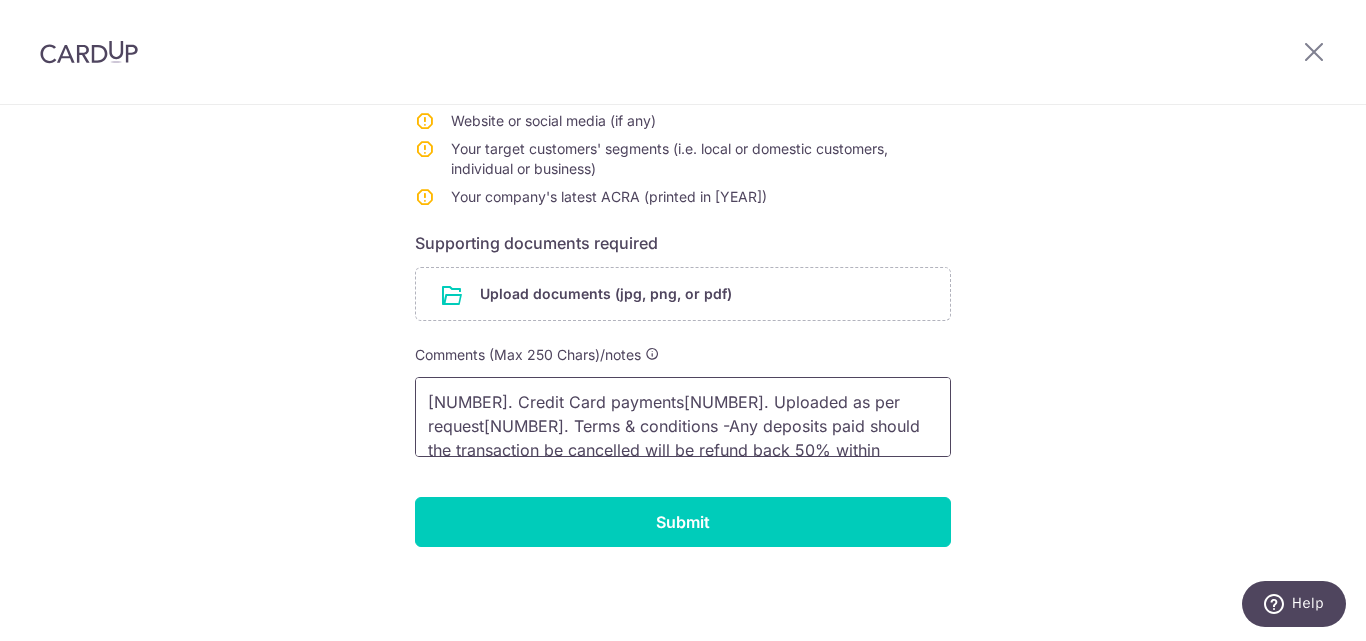 drag, startPoint x: 747, startPoint y: 447, endPoint x: 378, endPoint y: 358, distance: 379.58136 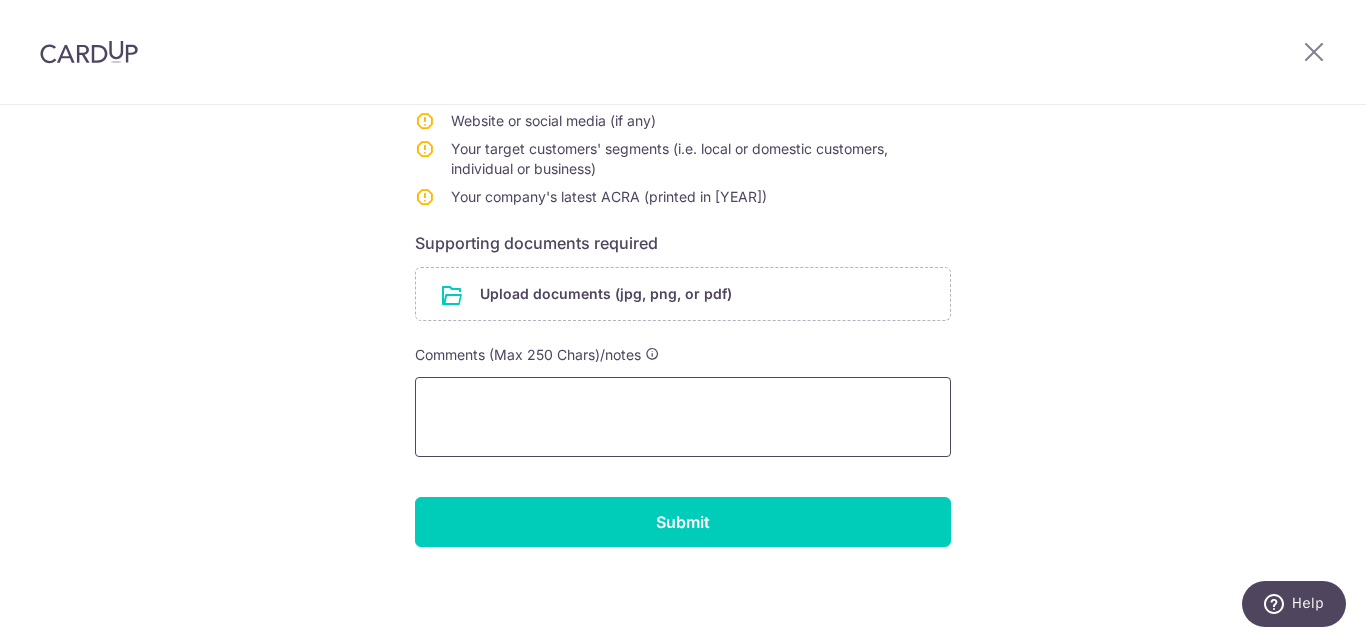 type 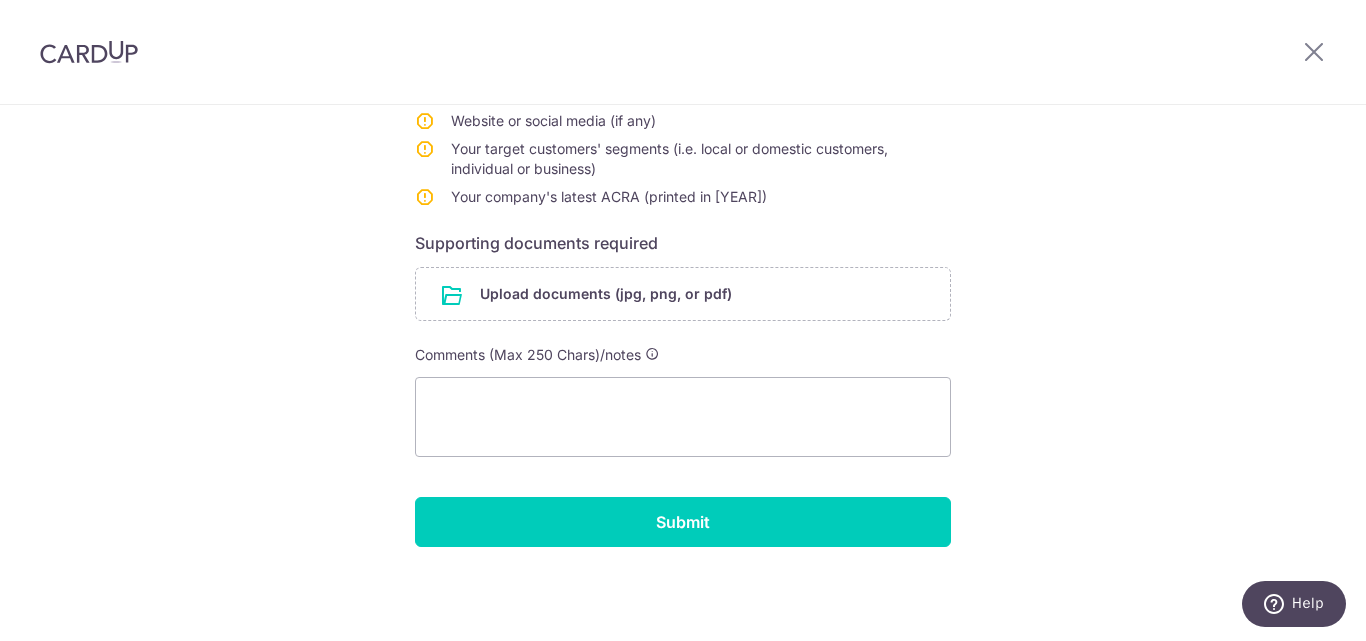 click on "Help us onboard you smoothly!
Your details
Company name
REGO INTERIOR DESIGN PTE. LTD.
Bank name
Oversea Chinese Banking Corporation Limited
Account number
[ACCOUNT_NUMBER]
SWIFT/BIC Code
OCBCSGSGXXX
CardUp comments
Help us approve your collect account request by uploading new supporting documents that includes the following missed requirements:
The type of payments you intend to collect through our platform
Samples of past invoices for payments you intend to collect through our platform
Your service Terms & conditions or policy relating to handling of refund requests for services" at bounding box center [683, 98] 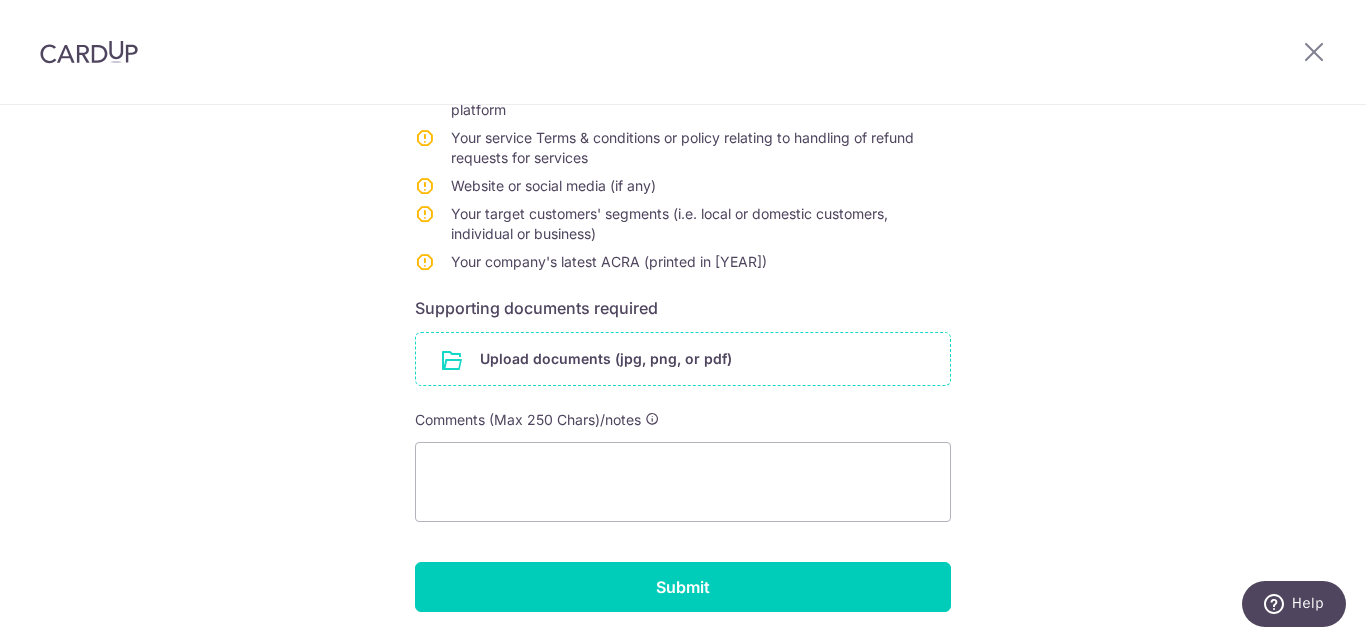 scroll, scrollTop: 450, scrollLeft: 0, axis: vertical 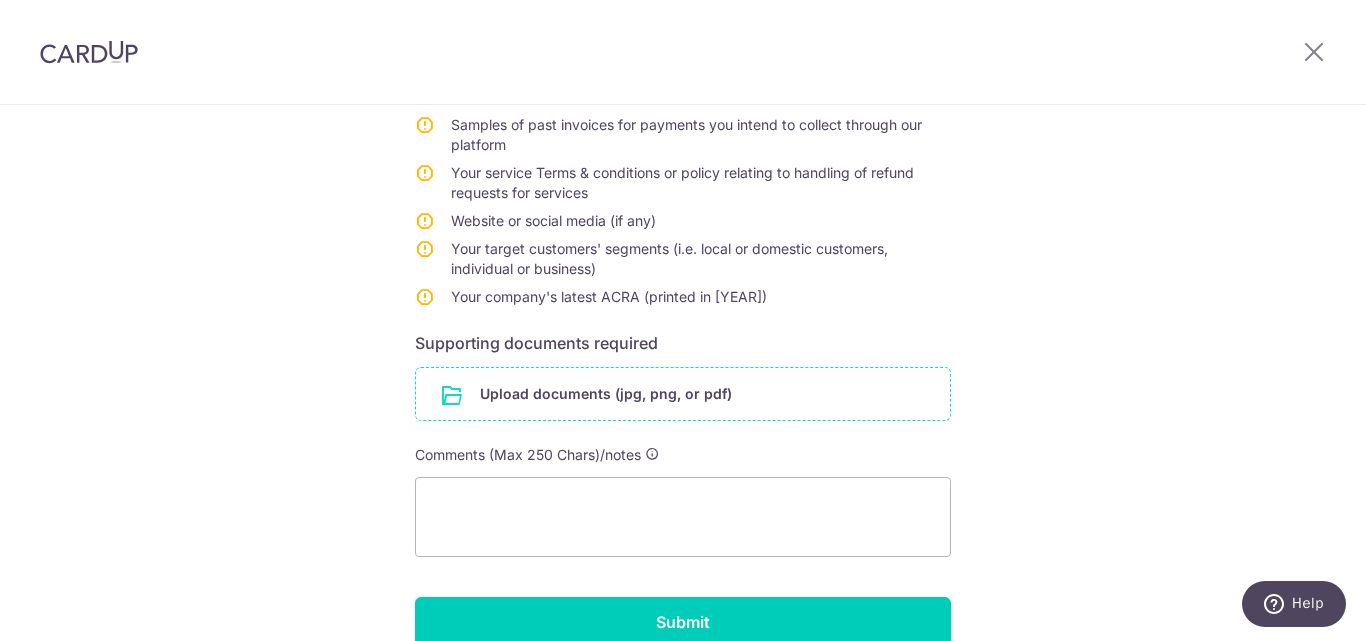 click at bounding box center (683, 394) 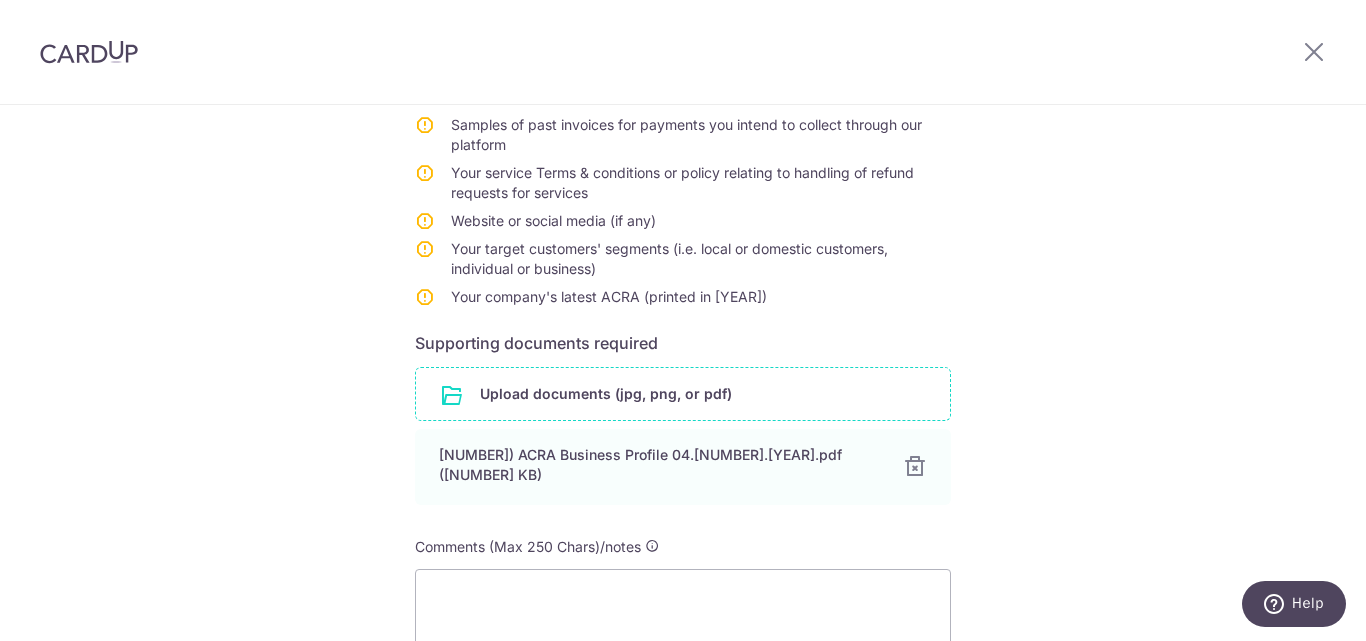 click at bounding box center [683, 394] 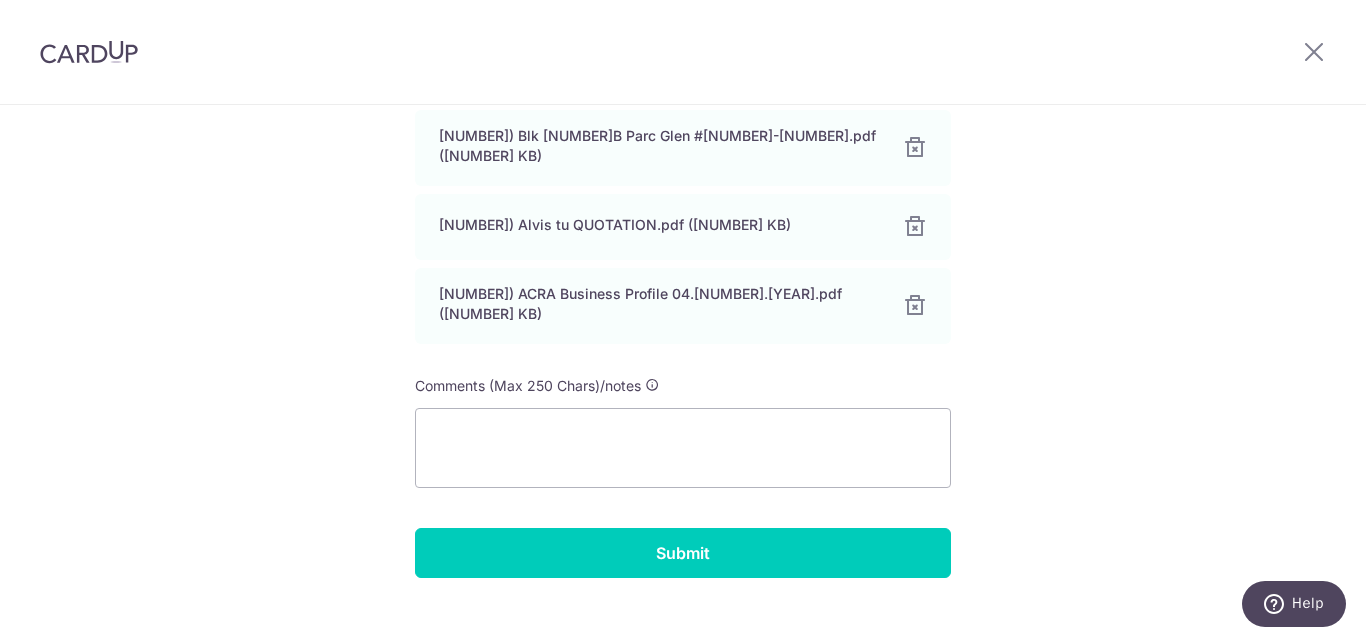 scroll, scrollTop: 854, scrollLeft: 0, axis: vertical 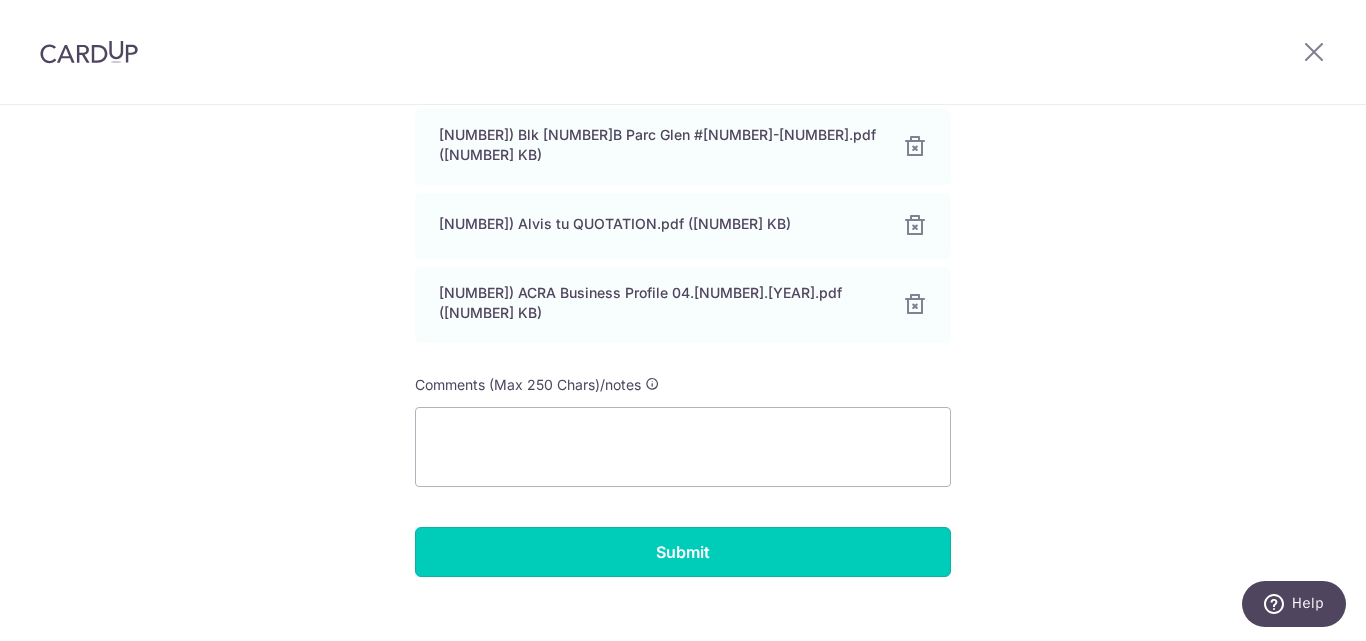 click on "Submit" at bounding box center [683, 552] 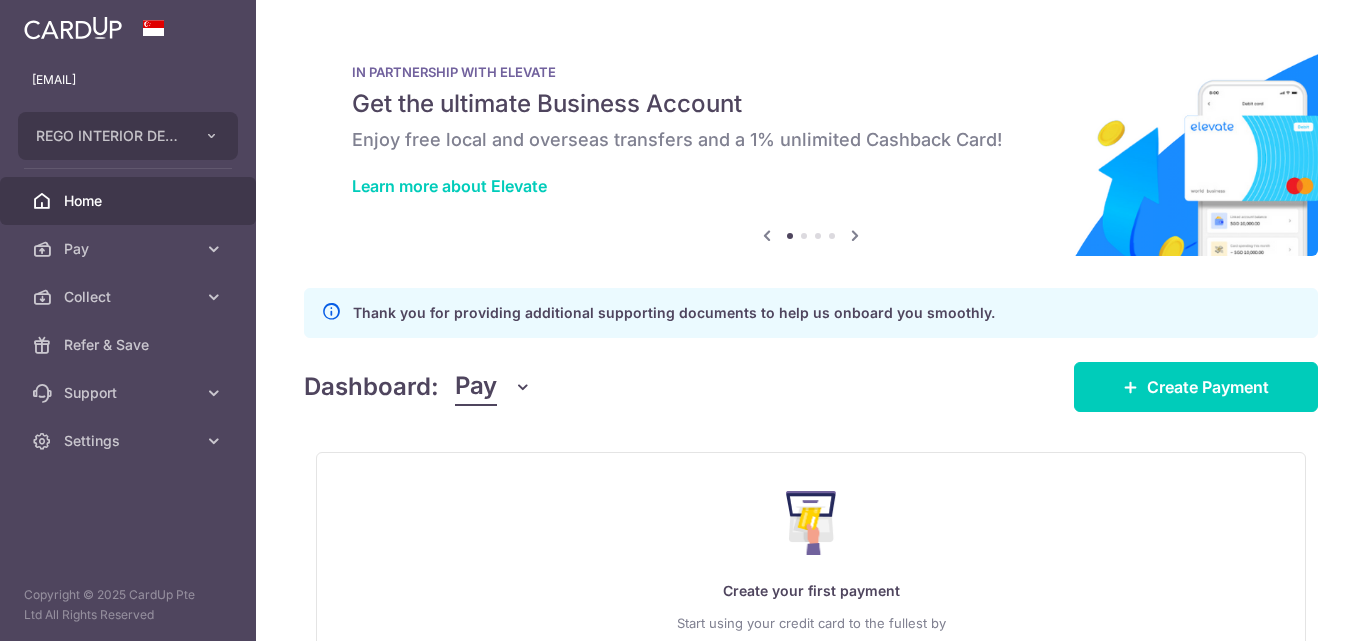 scroll, scrollTop: 0, scrollLeft: 0, axis: both 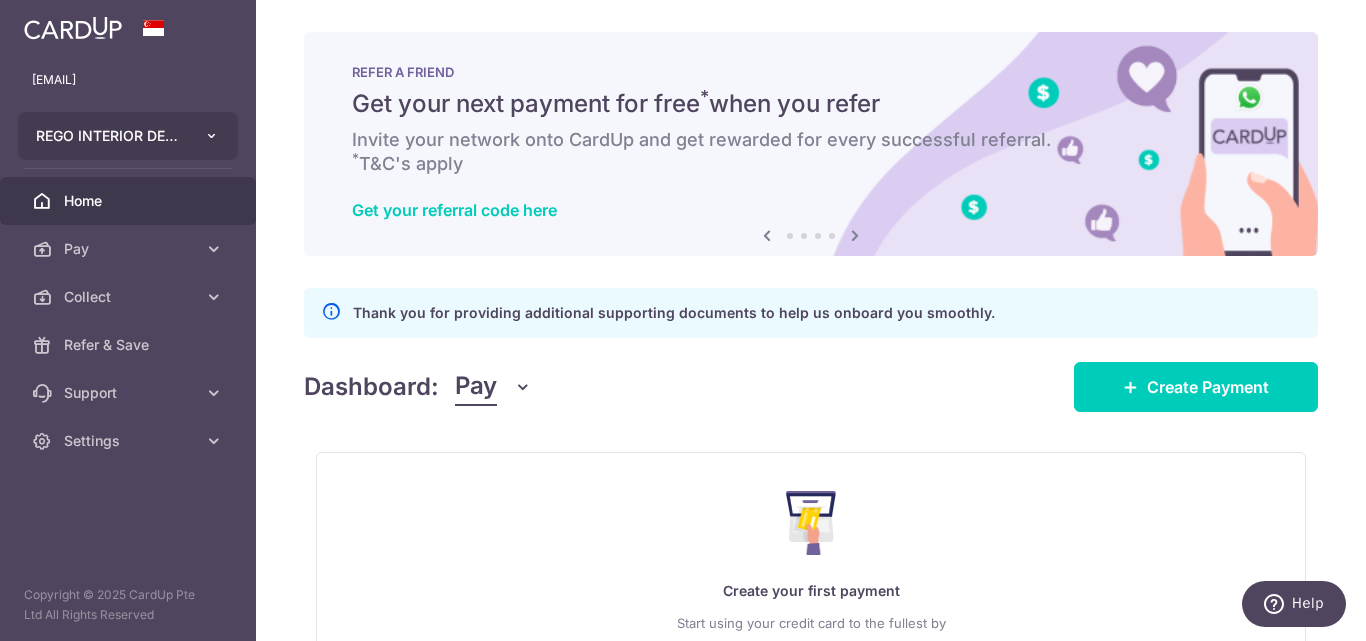 click at bounding box center [212, 136] 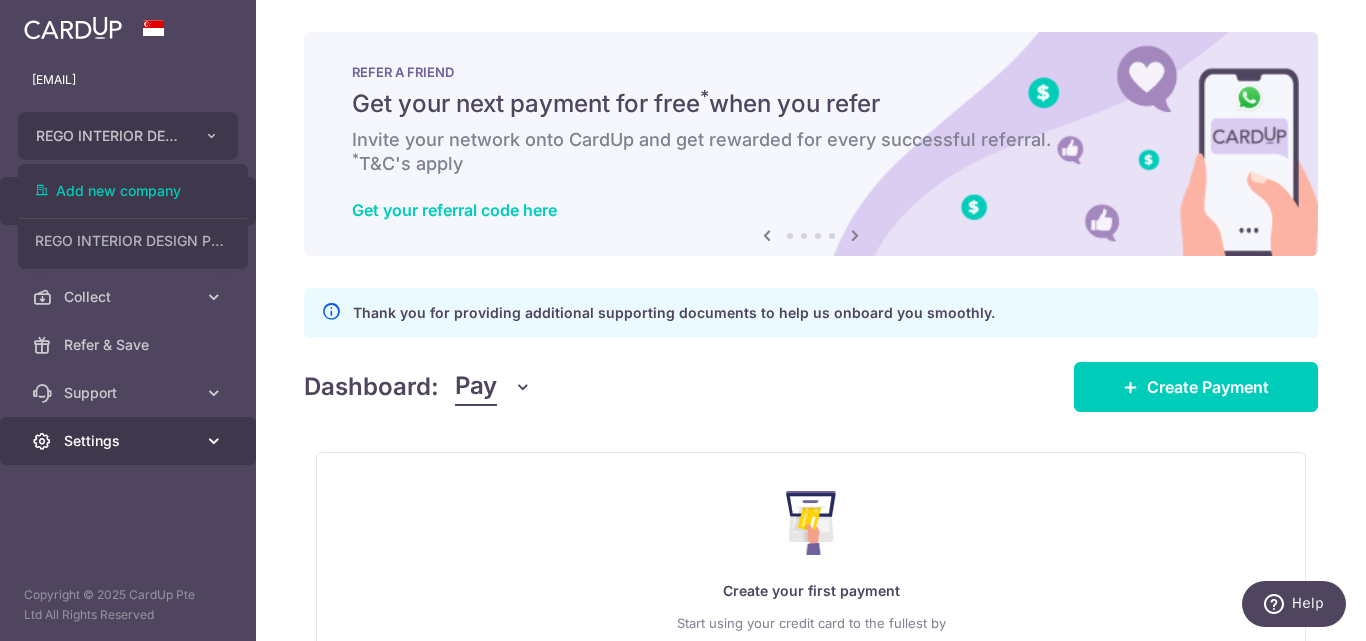 click on "Settings" at bounding box center [128, 441] 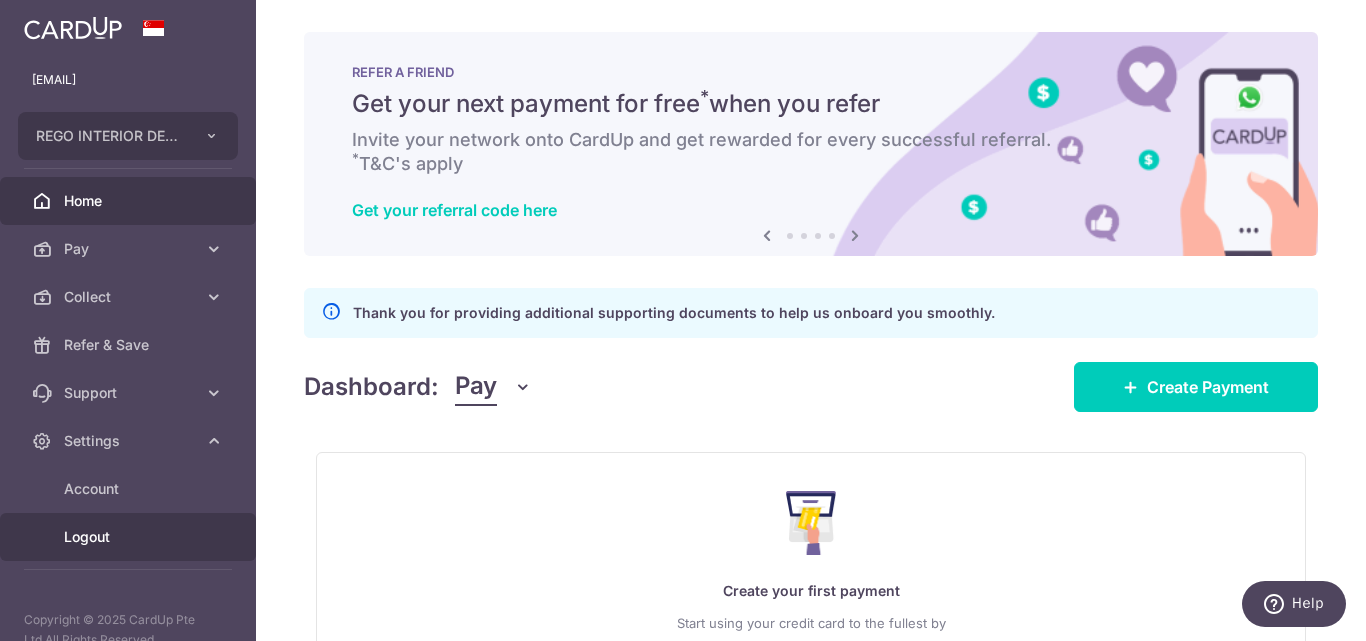 click on "Logout" at bounding box center [130, 537] 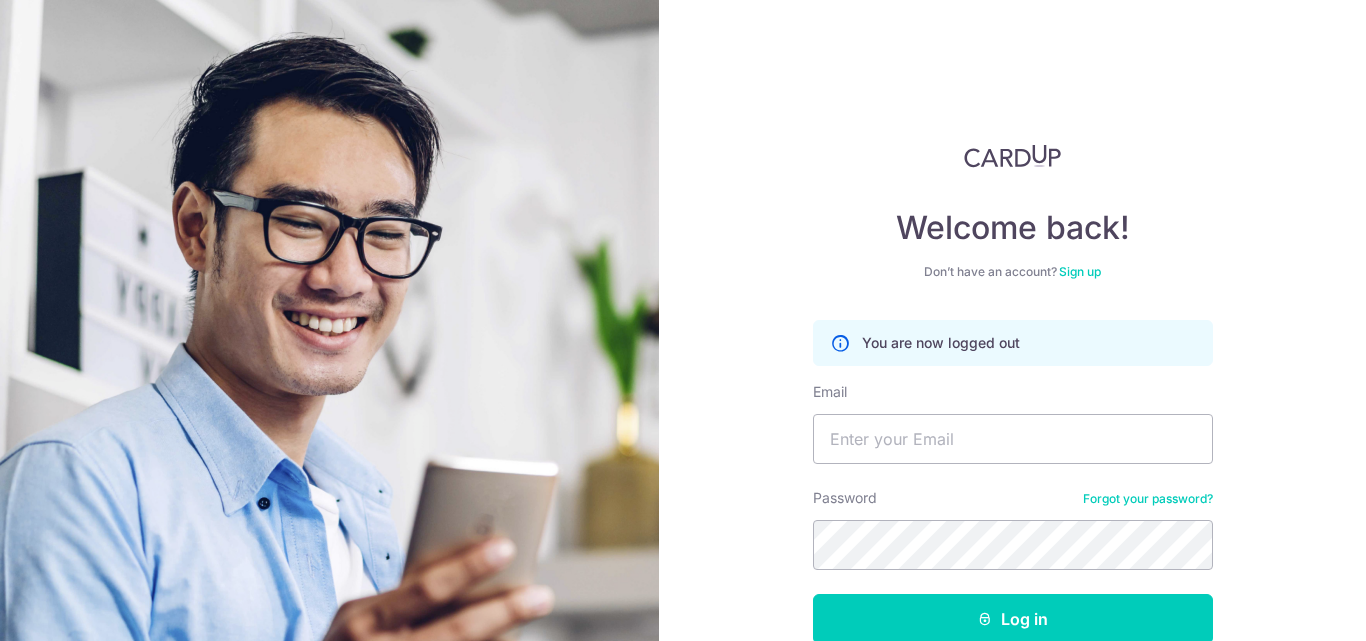 scroll, scrollTop: 0, scrollLeft: 0, axis: both 